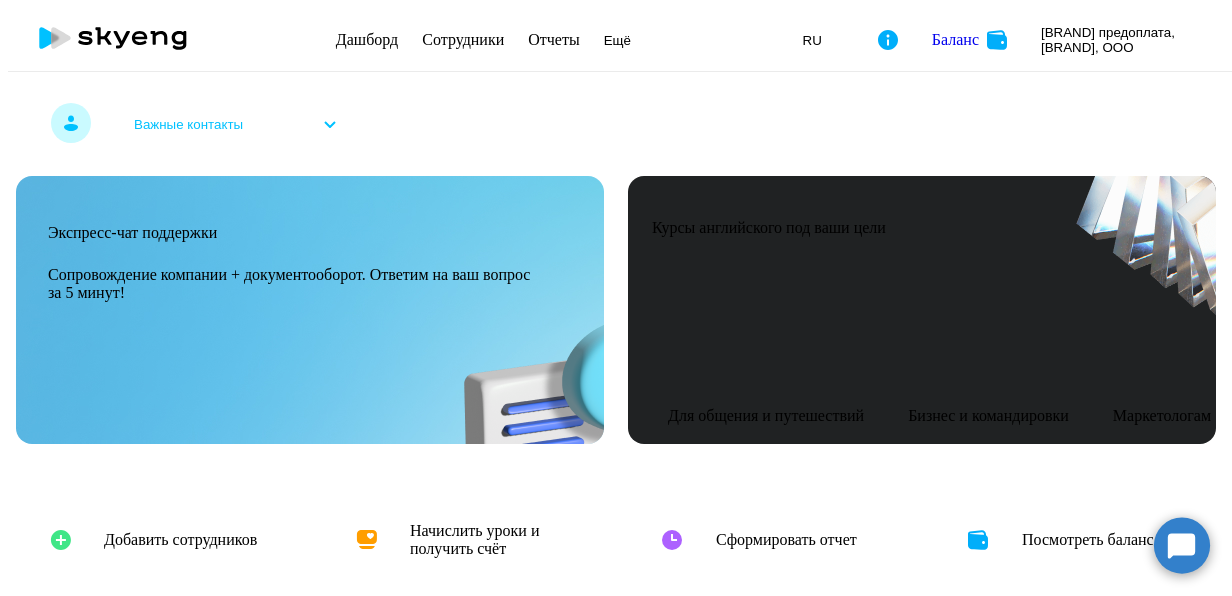 scroll, scrollTop: 0, scrollLeft: 0, axis: both 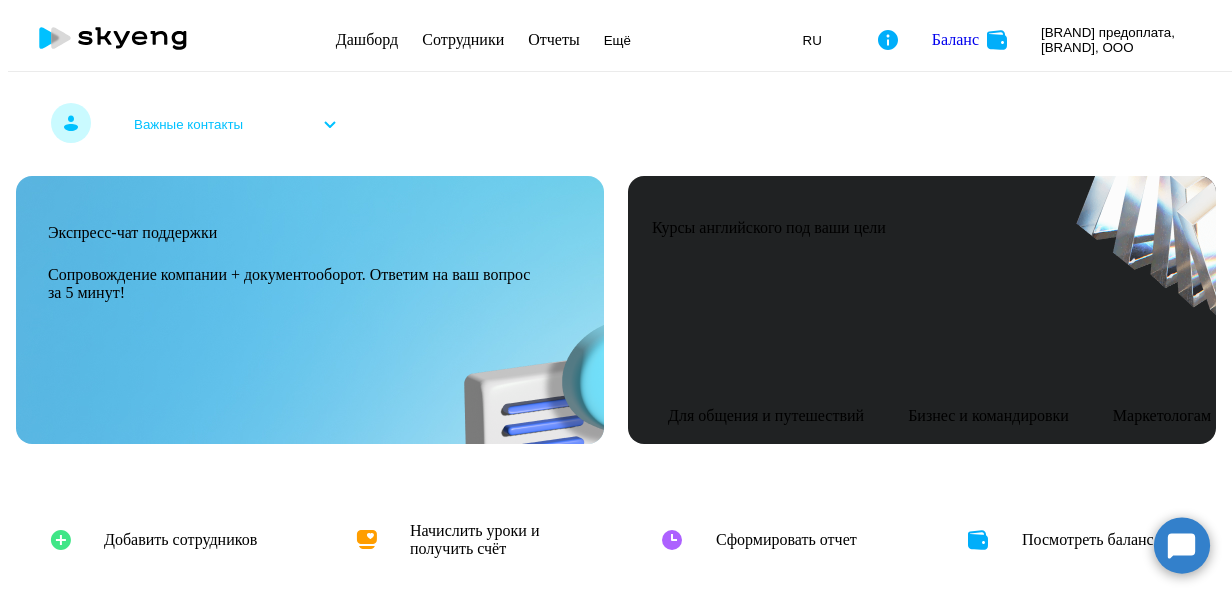 click on "Баланс" at bounding box center (955, 40) 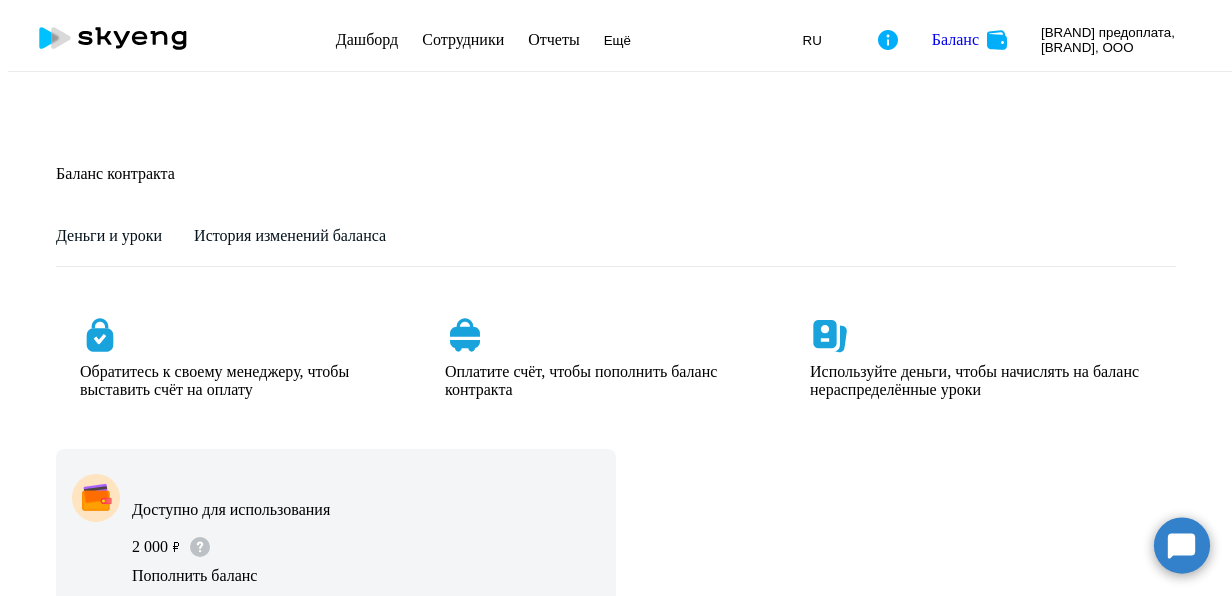 scroll, scrollTop: 0, scrollLeft: 0, axis: both 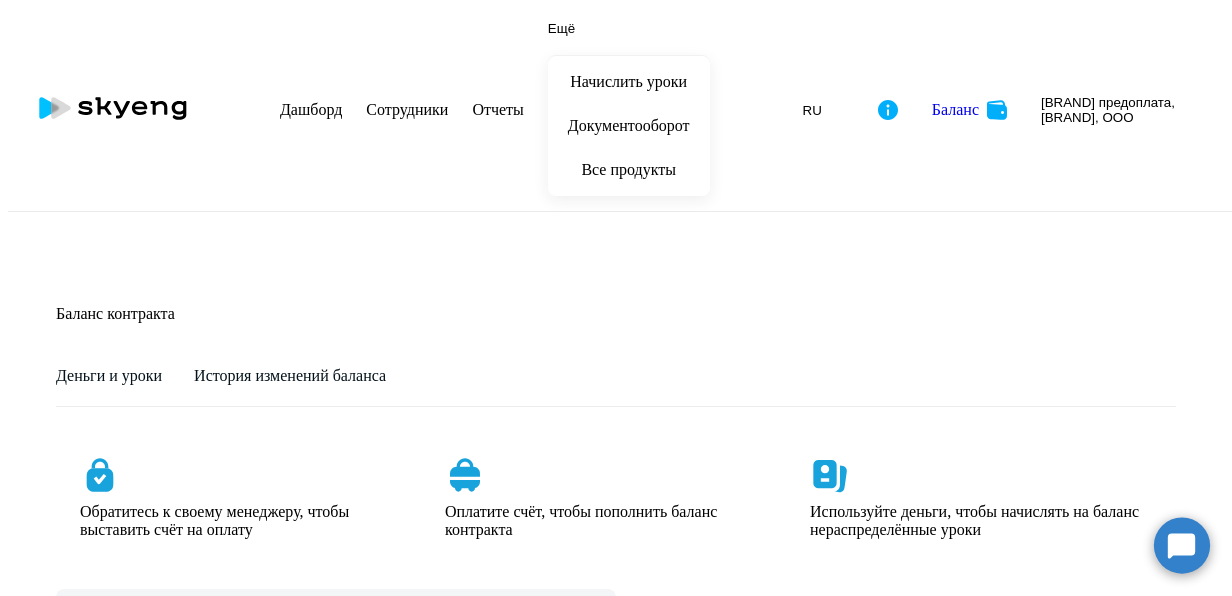 click on "Документооборот" at bounding box center (629, 125) 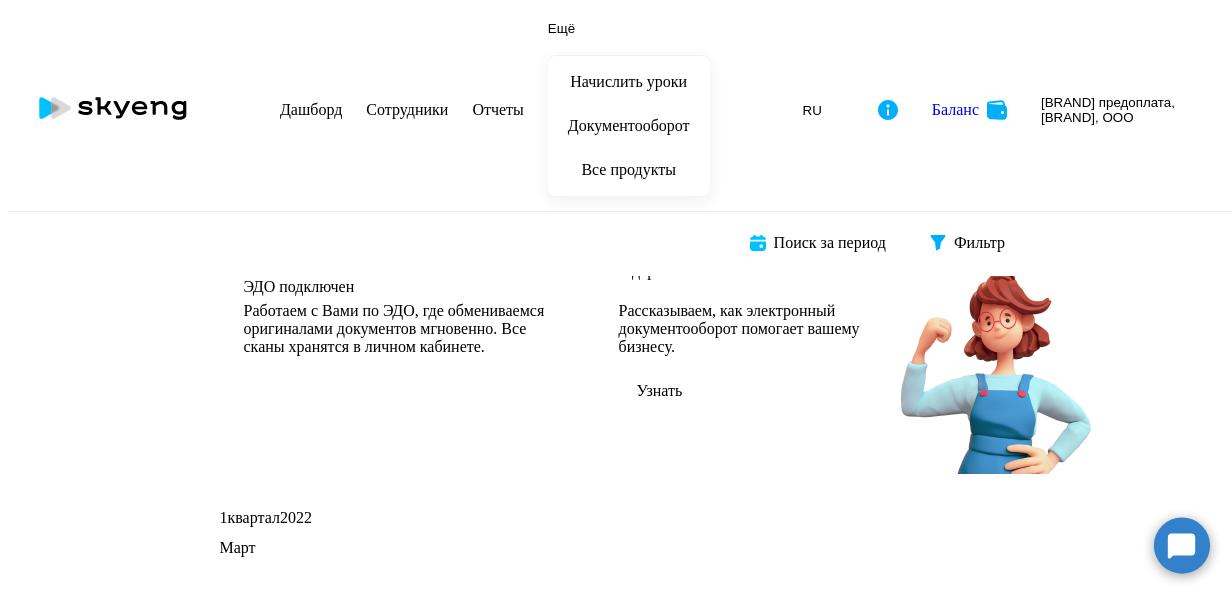 scroll, scrollTop: 0, scrollLeft: 0, axis: both 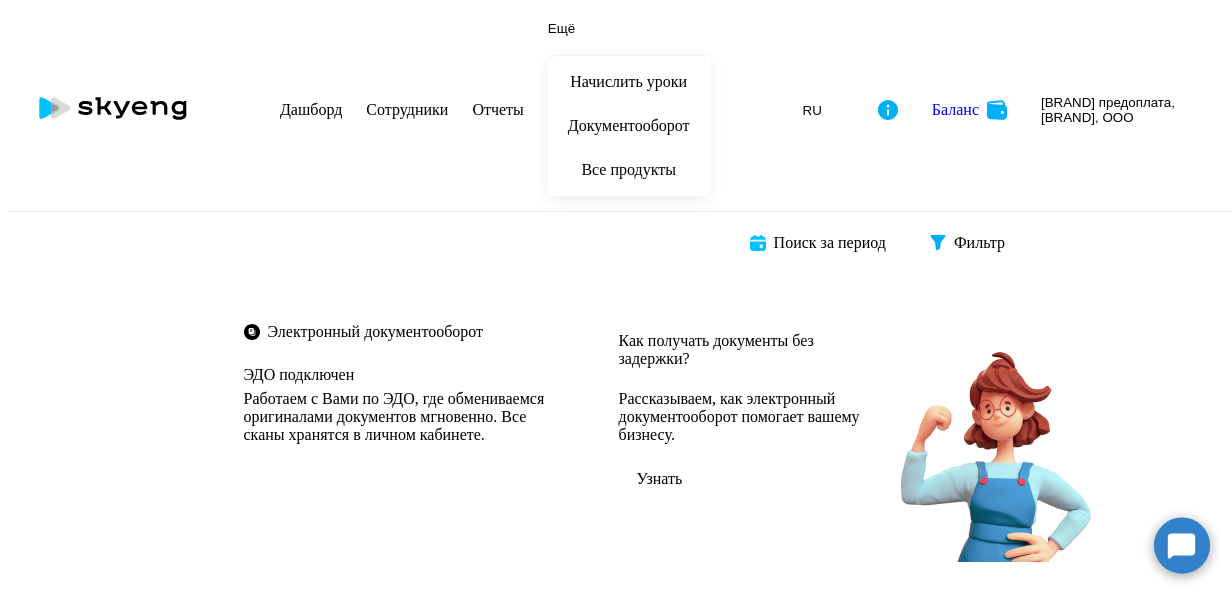 click on "Отчеты" at bounding box center [497, 109] 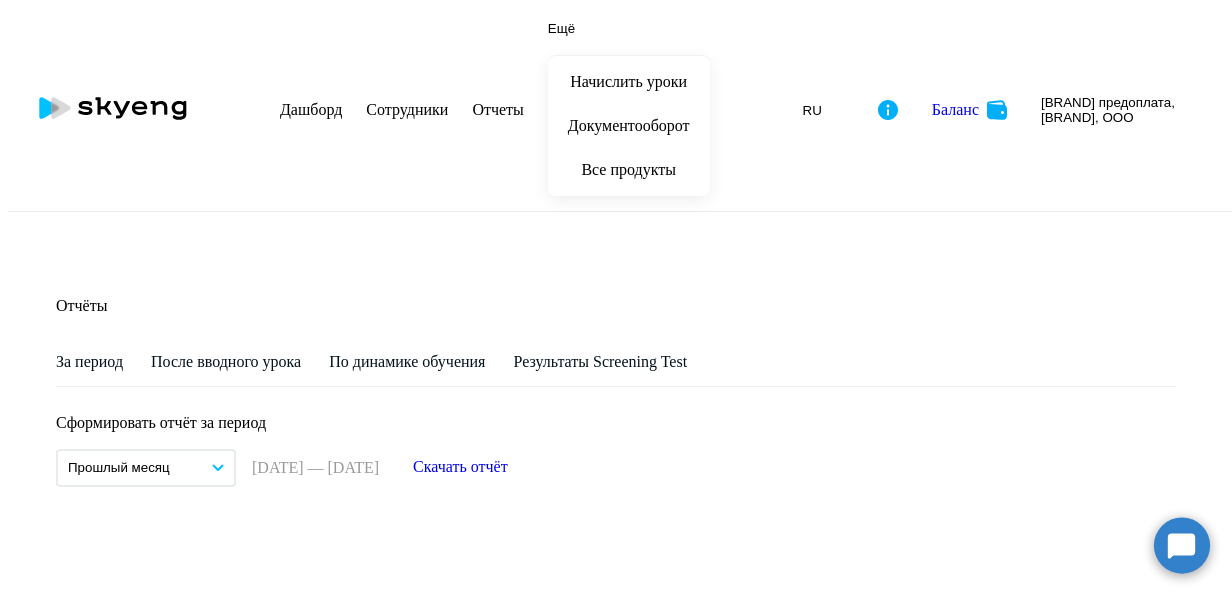 click on "Сотрудники" at bounding box center [407, 109] 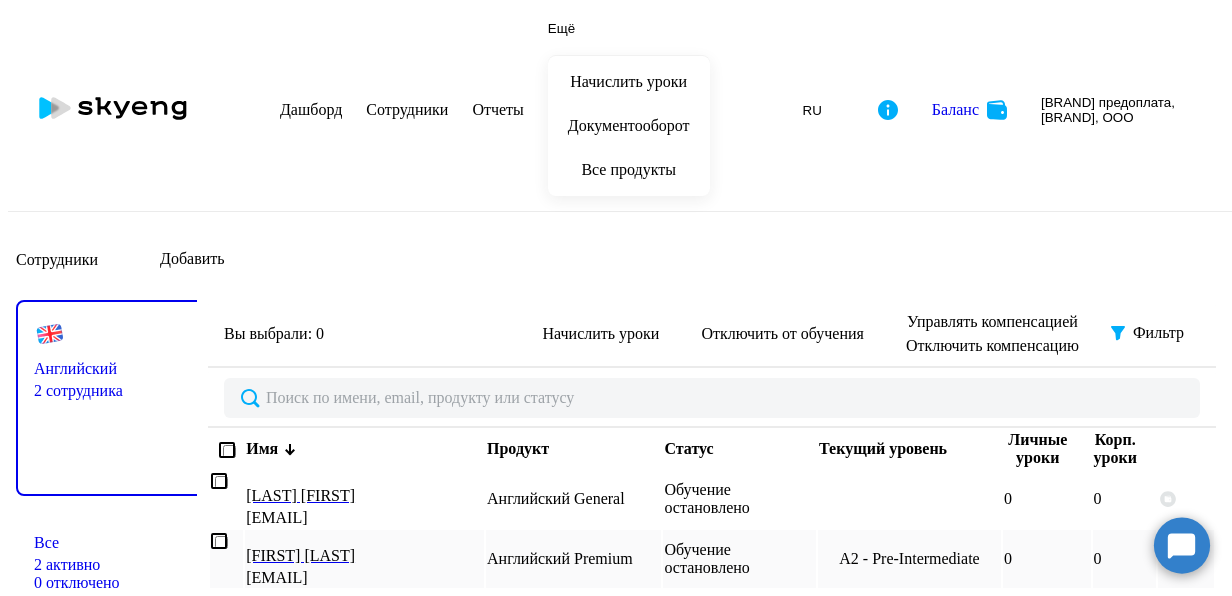 click on "Дашборд" at bounding box center [311, 109] 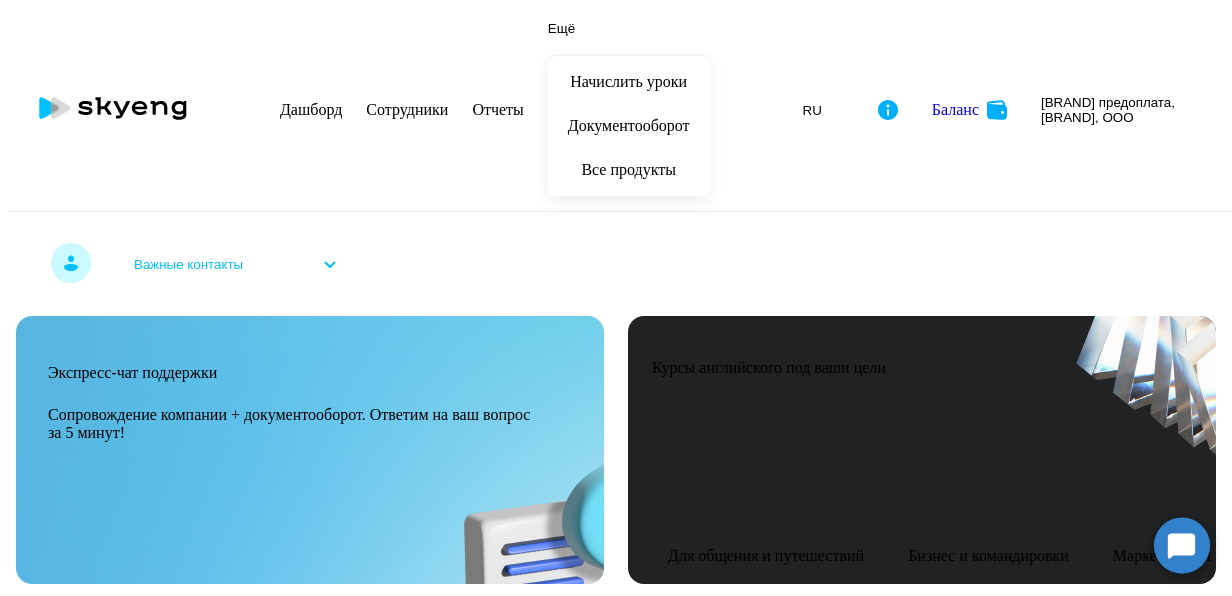 scroll, scrollTop: 300, scrollLeft: 0, axis: vertical 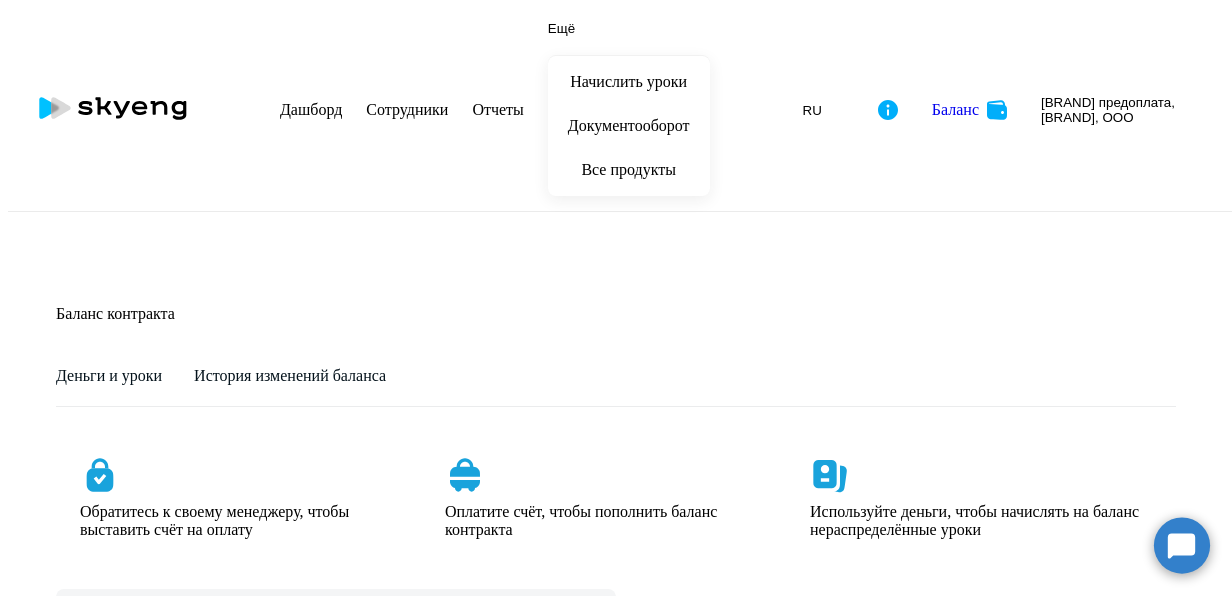 click on "История изменений баланса" at bounding box center (109, 376) 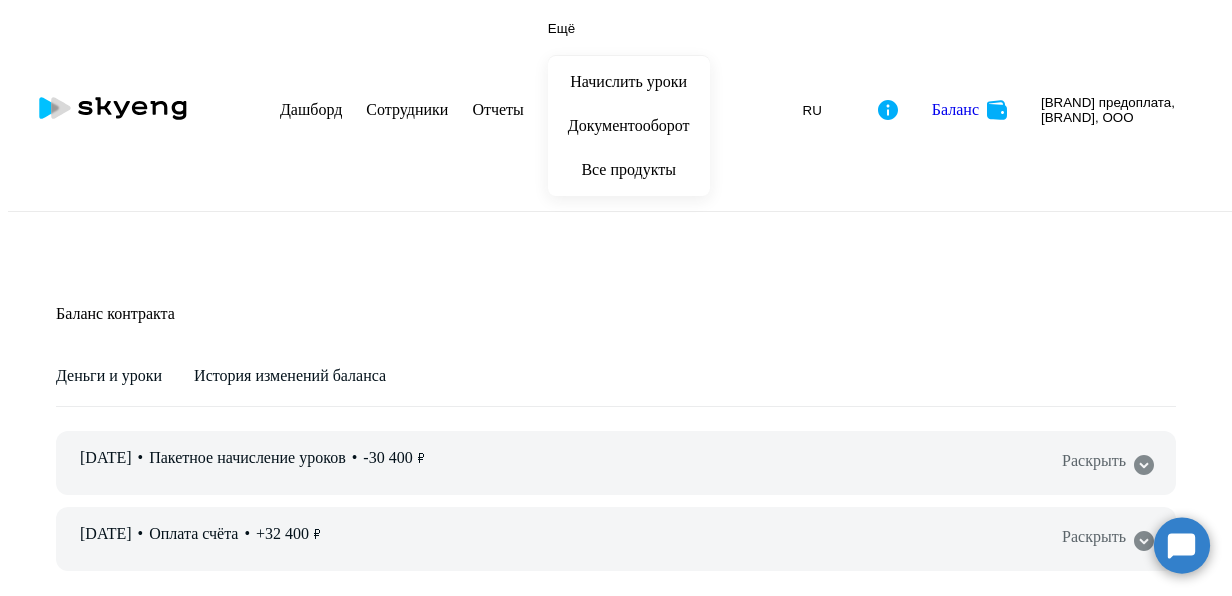 click on "Деньги и уроки" at bounding box center [109, 376] 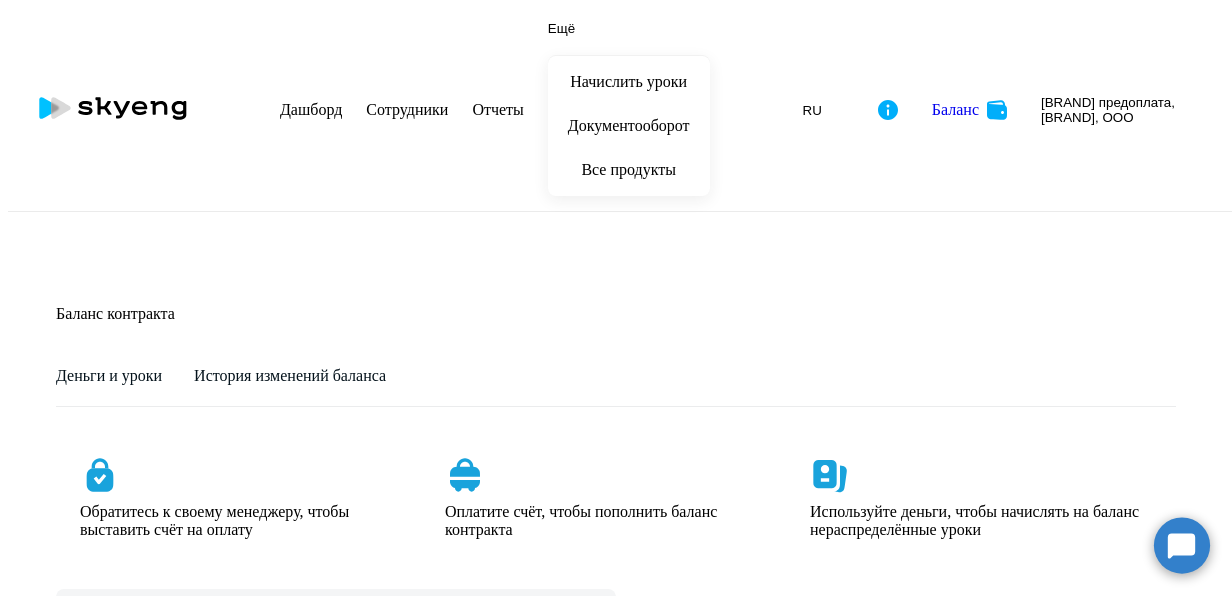 click at bounding box center [1182, 545] 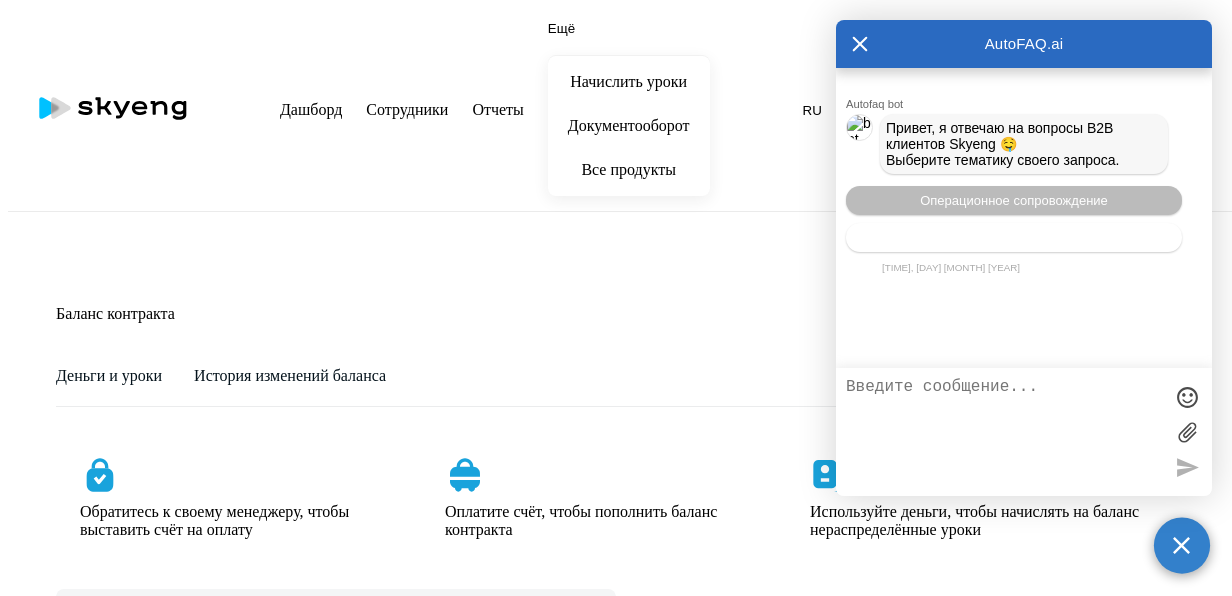 click on "Тематики документооборот" at bounding box center [1014, 200] 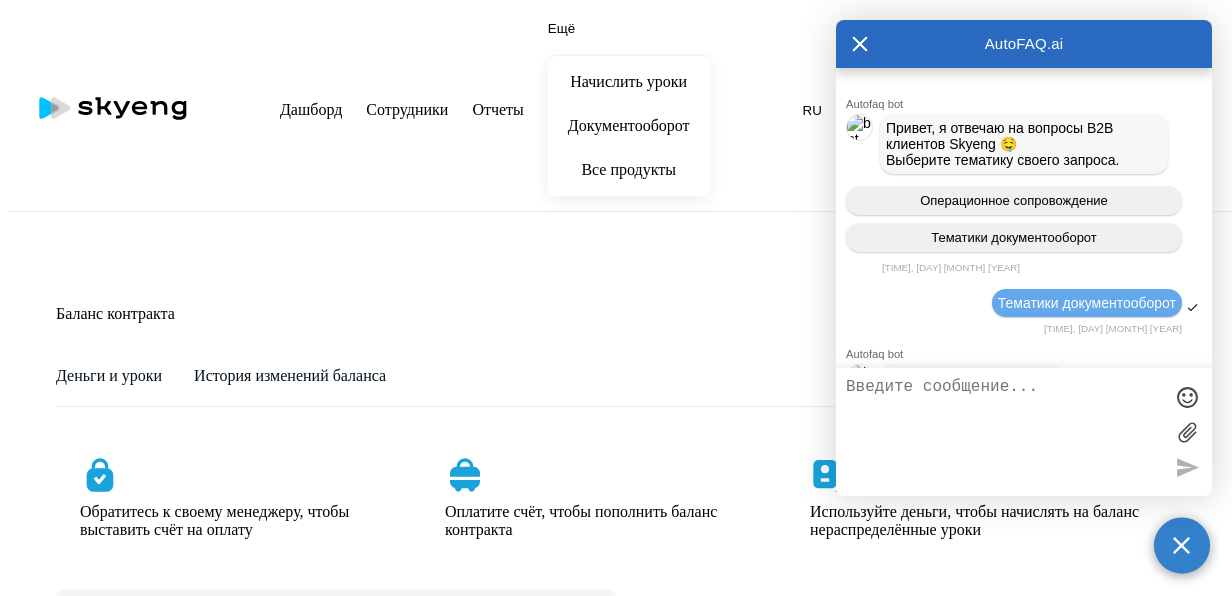 scroll, scrollTop: 140, scrollLeft: 0, axis: vertical 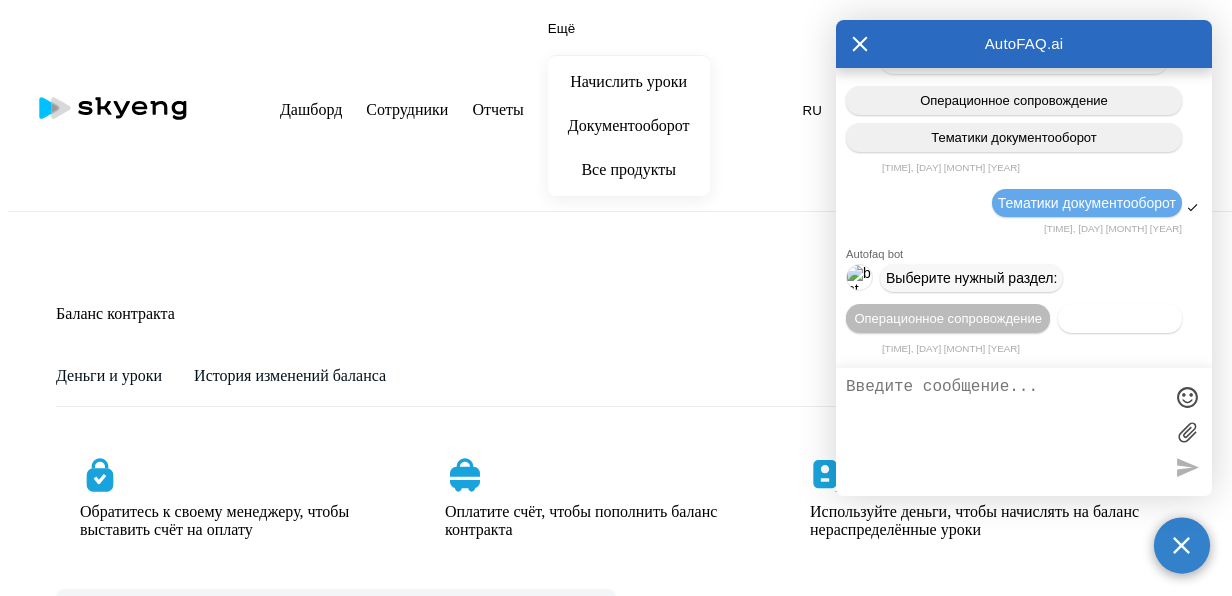 click on "Документооборот" at bounding box center (948, 318) 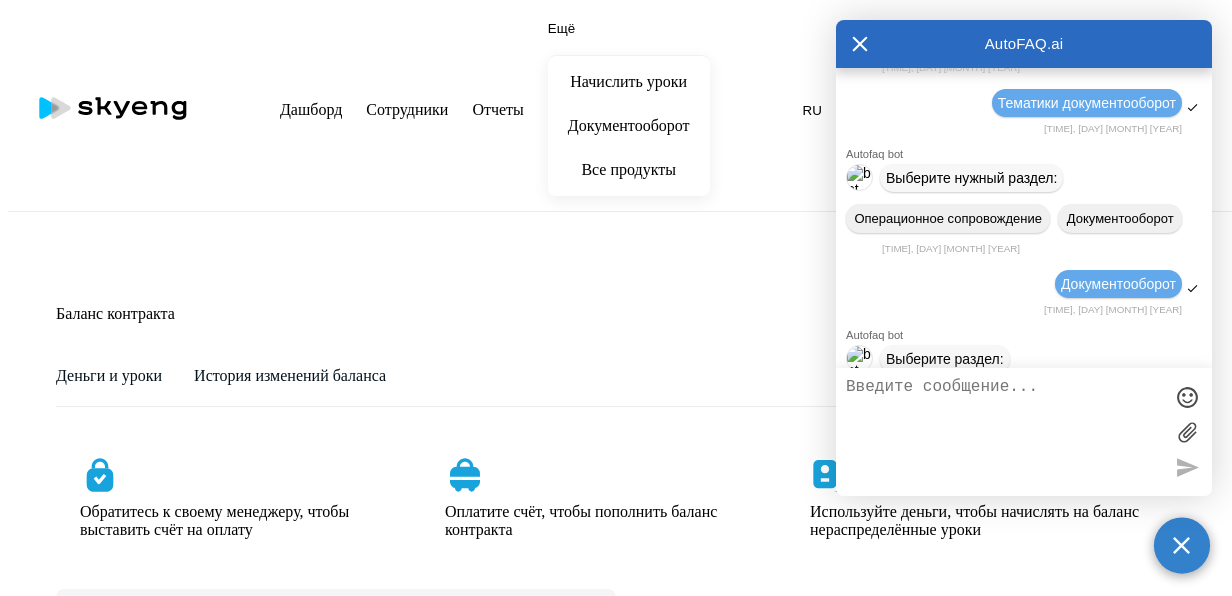 scroll, scrollTop: 468, scrollLeft: 0, axis: vertical 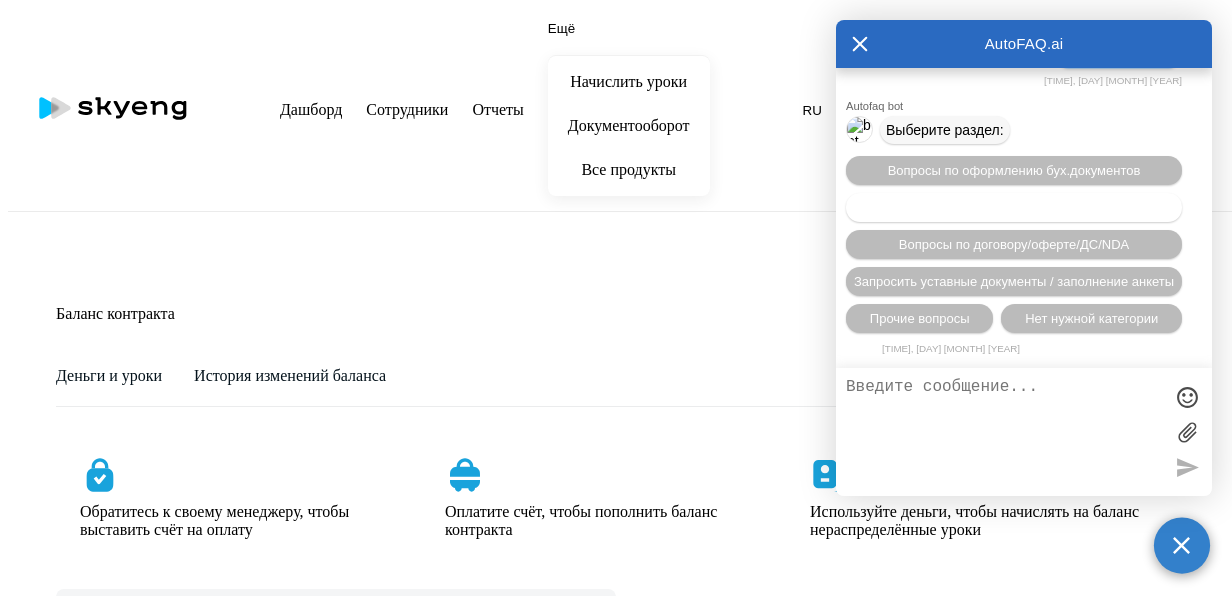 click on "Возврат денежных средств" at bounding box center (1014, 170) 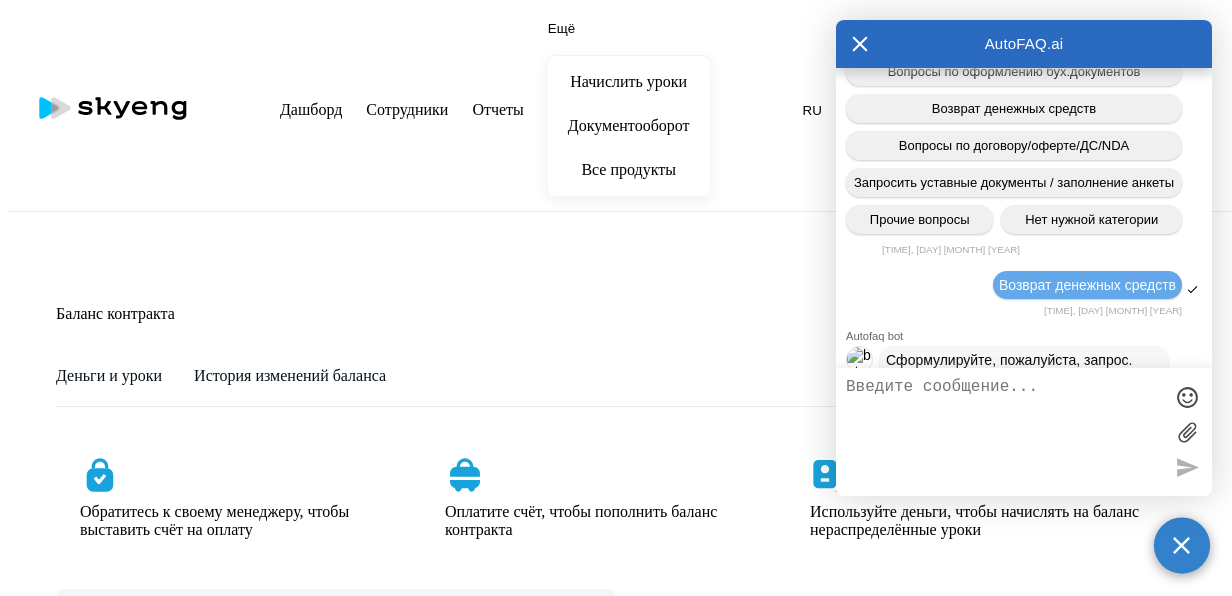 scroll, scrollTop: 684, scrollLeft: 0, axis: vertical 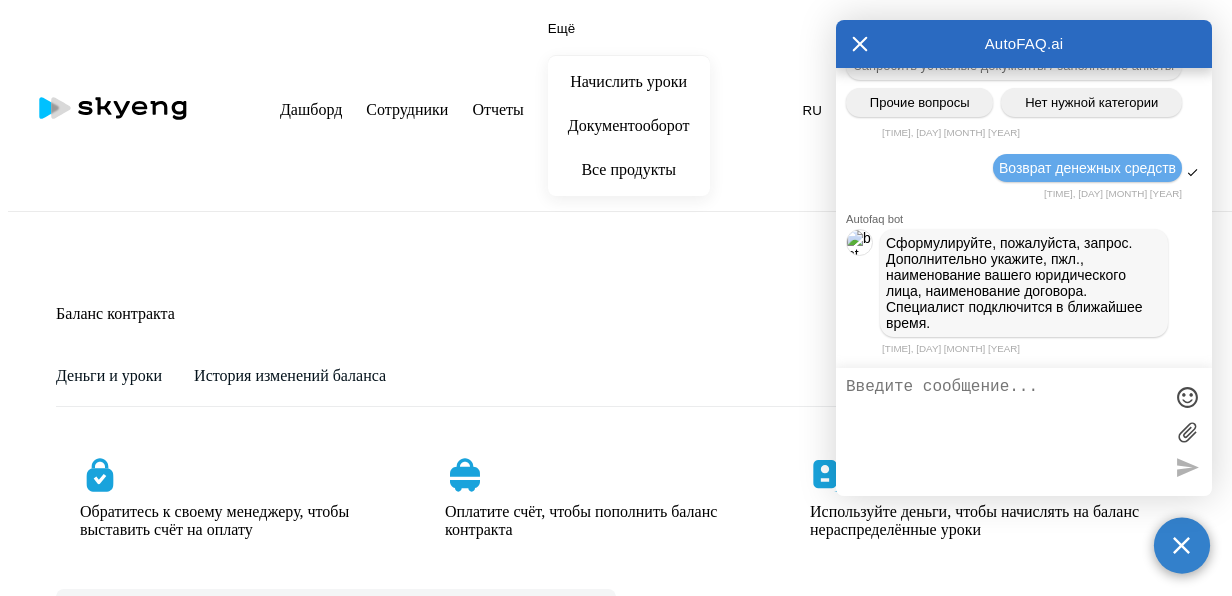click at bounding box center (1004, 432) 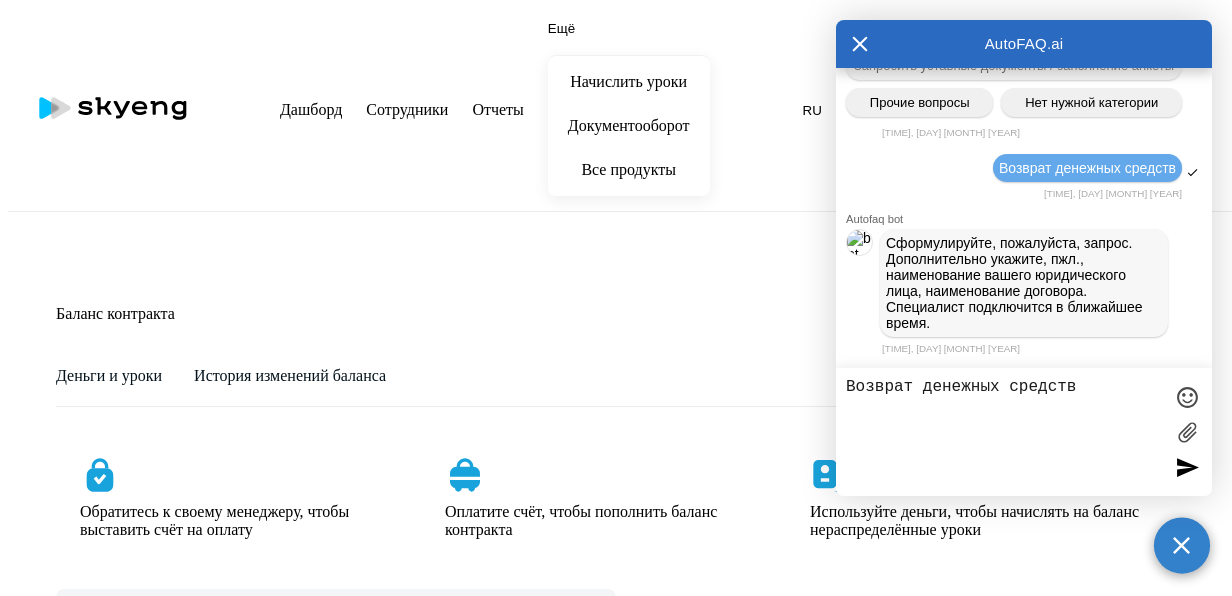 click on "Возврат денежных средств" at bounding box center (1004, 432) 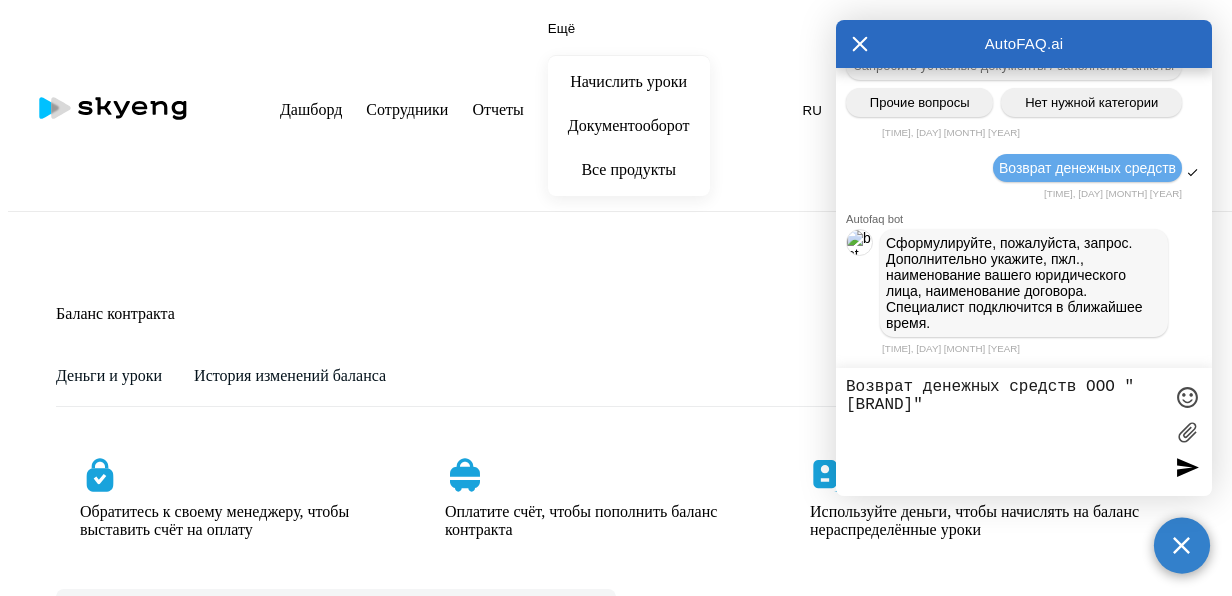 type on "Возврат денежных средств ООО "[BRAND]"" 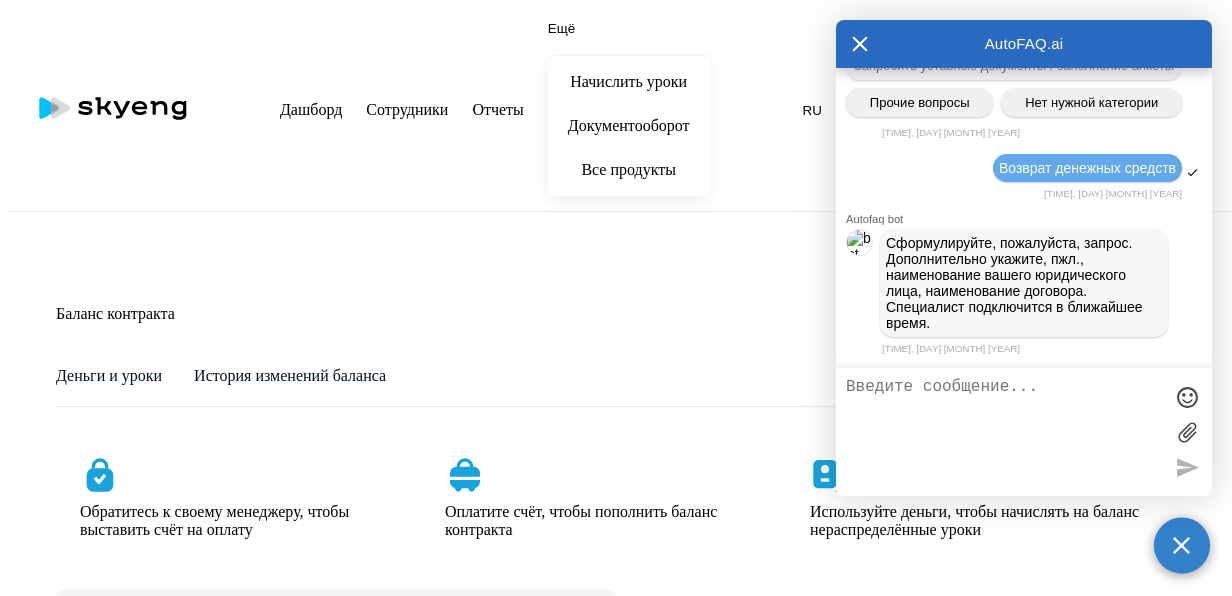 scroll, scrollTop: 761, scrollLeft: 0, axis: vertical 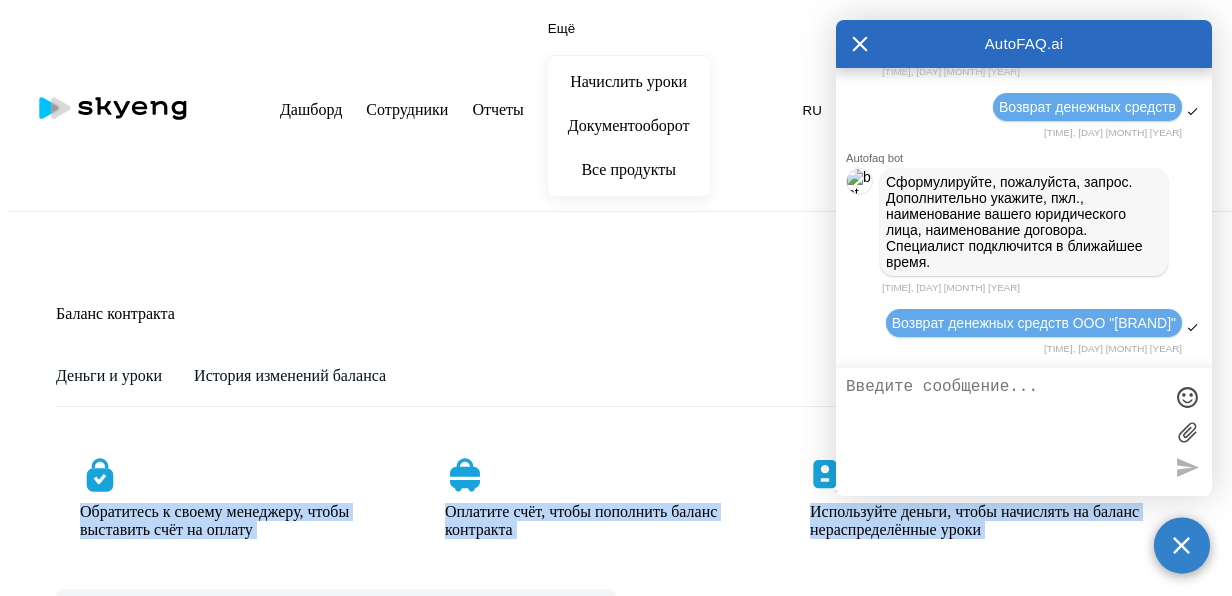 drag, startPoint x: 1104, startPoint y: 46, endPoint x: 713, endPoint y: 87, distance: 393.14374 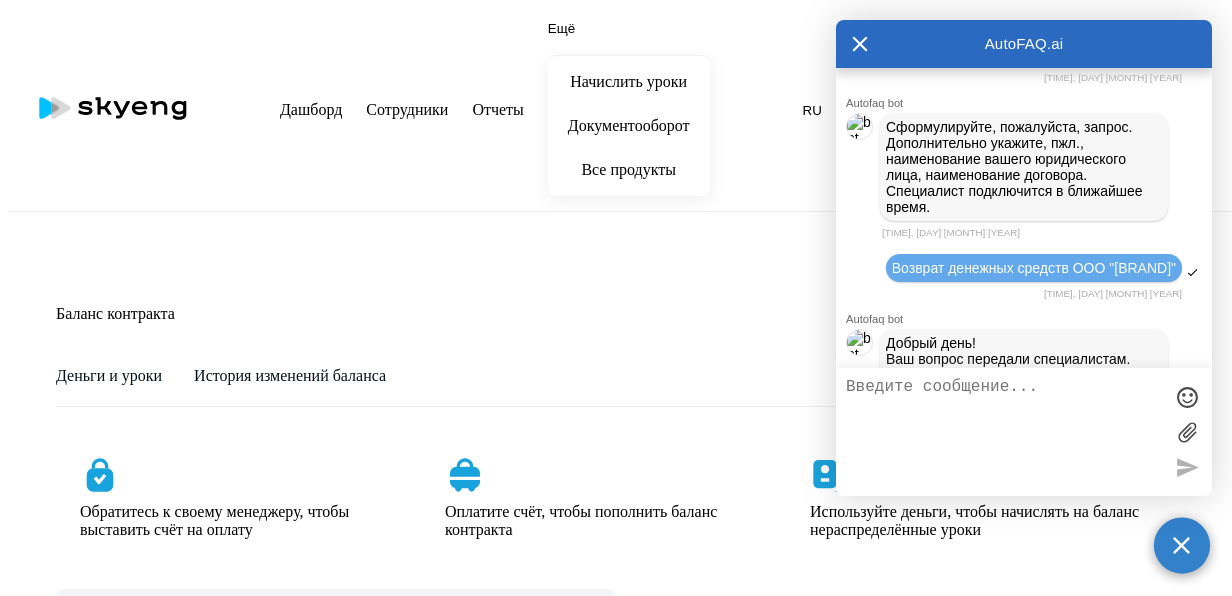 scroll, scrollTop: 901, scrollLeft: 0, axis: vertical 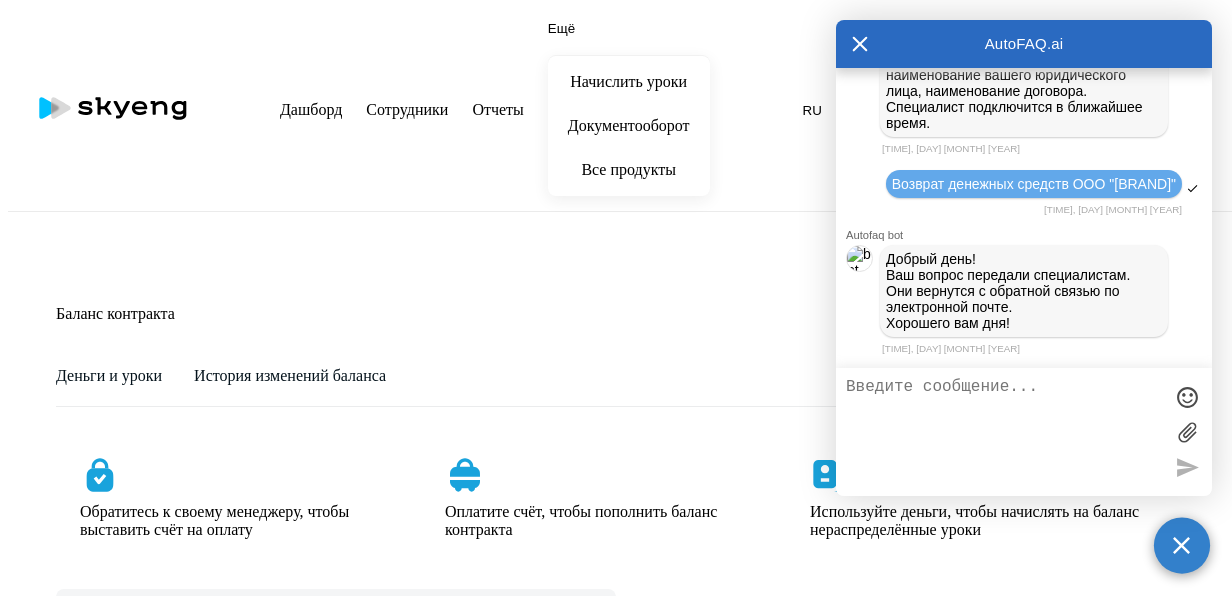 click at bounding box center (860, 44) 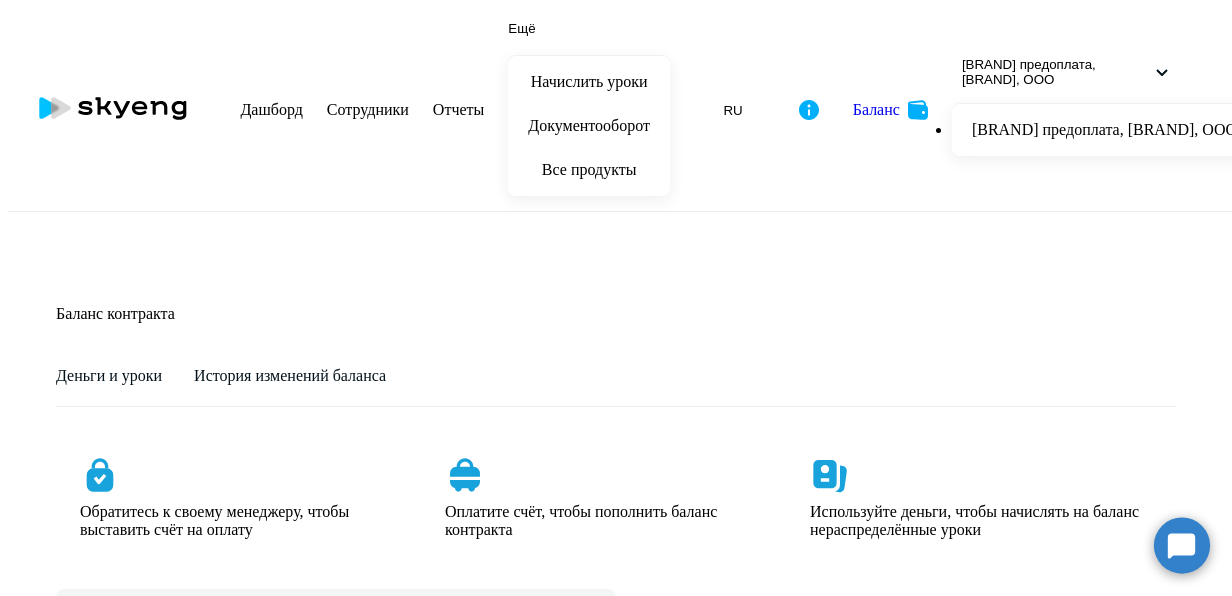 click at bounding box center (113, 108) 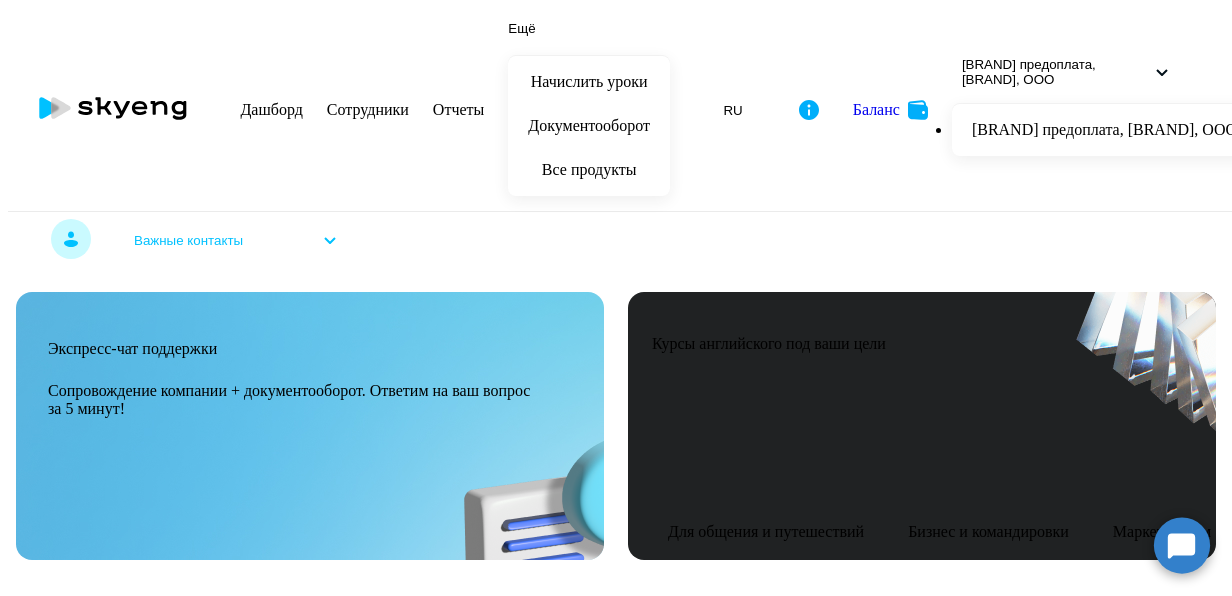 scroll, scrollTop: 298, scrollLeft: 0, axis: vertical 